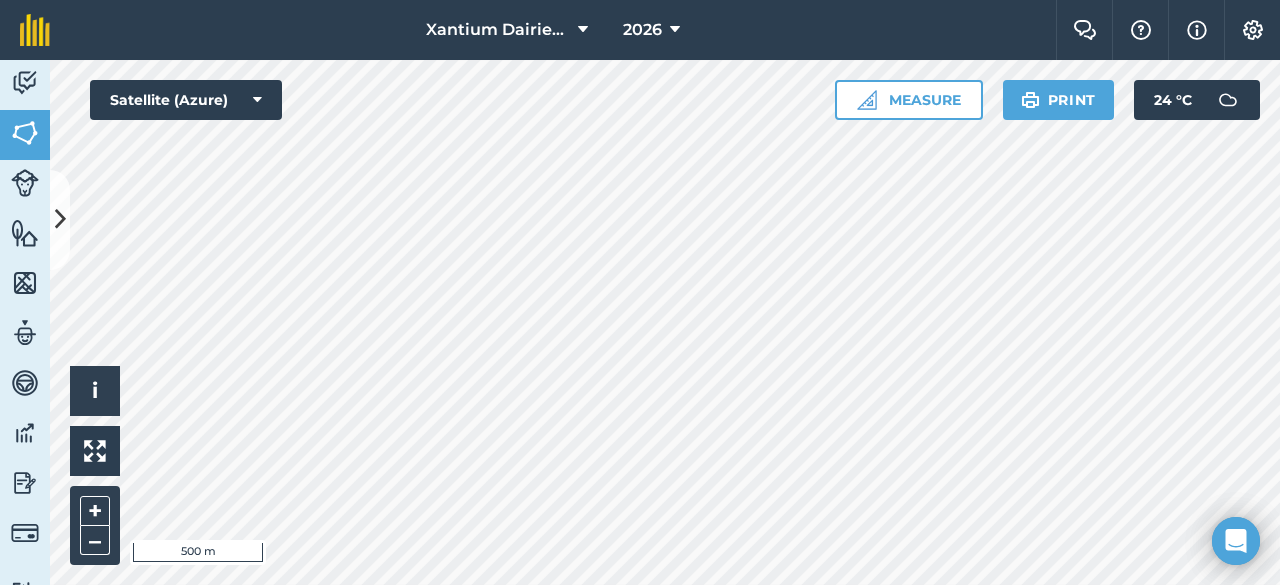 scroll, scrollTop: 0, scrollLeft: 0, axis: both 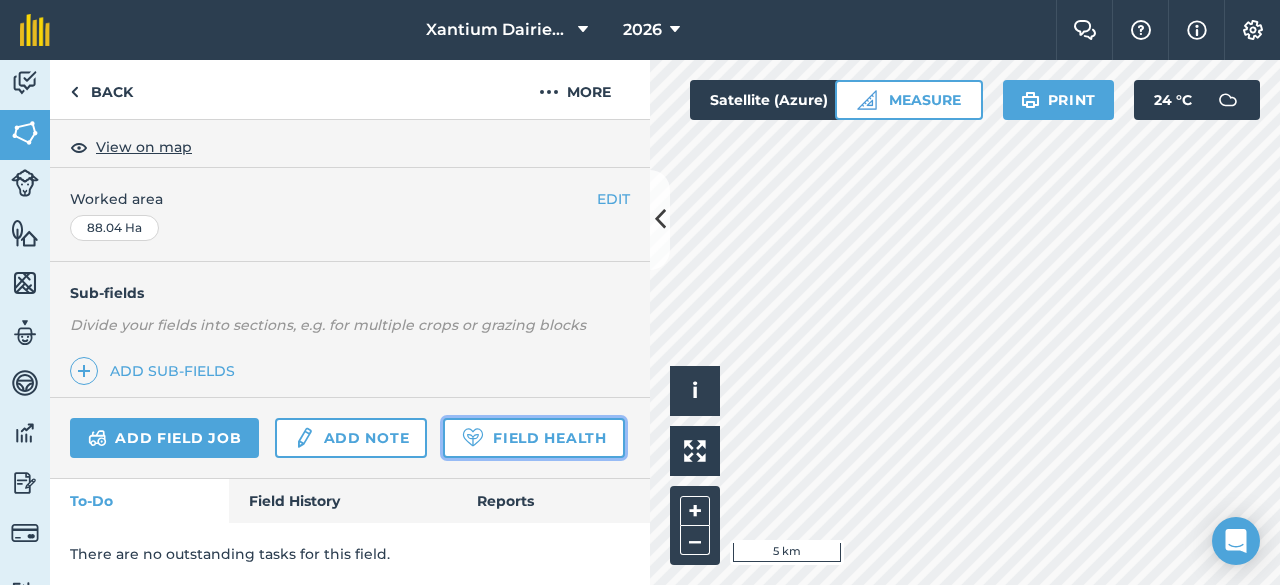 click on "Field Health" at bounding box center [533, 438] 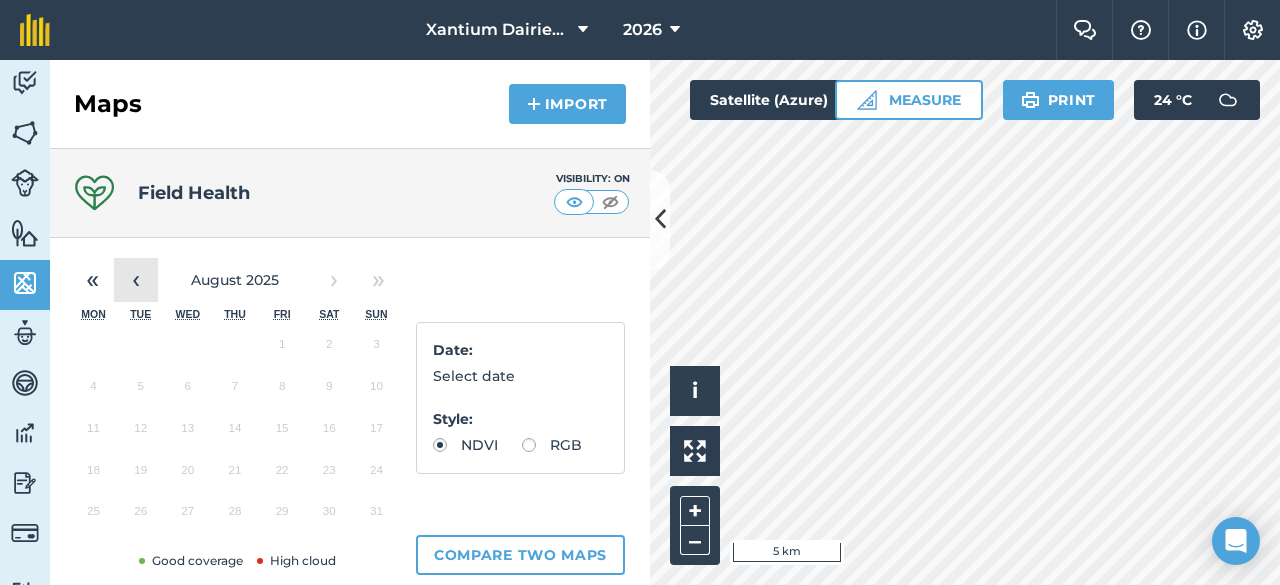 click on "‹" at bounding box center (136, 280) 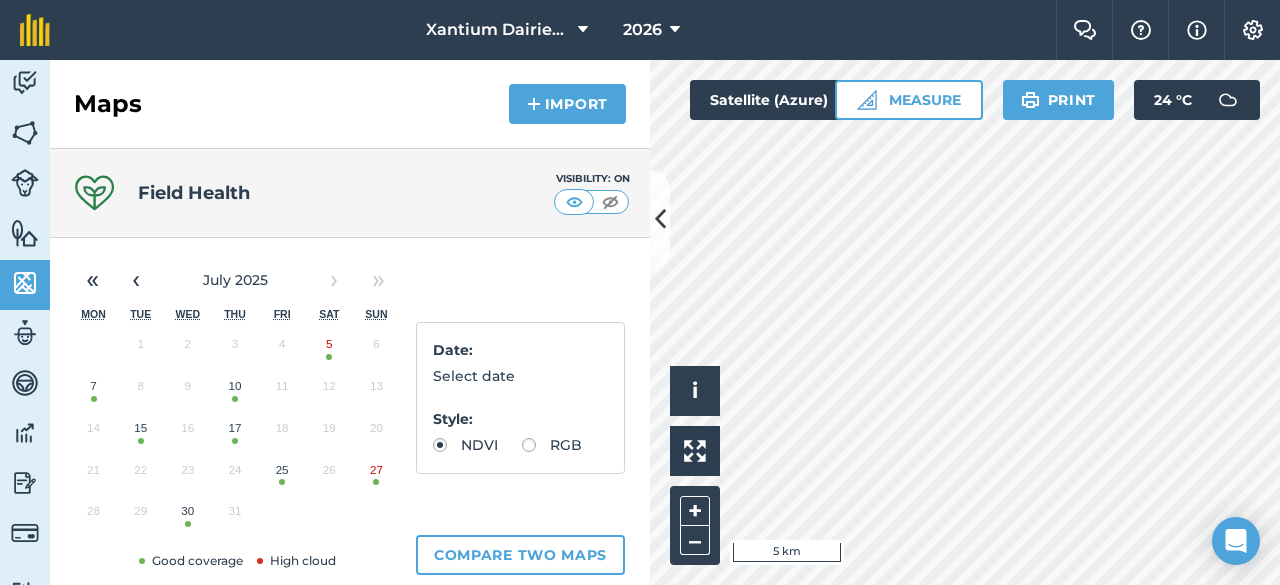 click on "30" at bounding box center [187, 516] 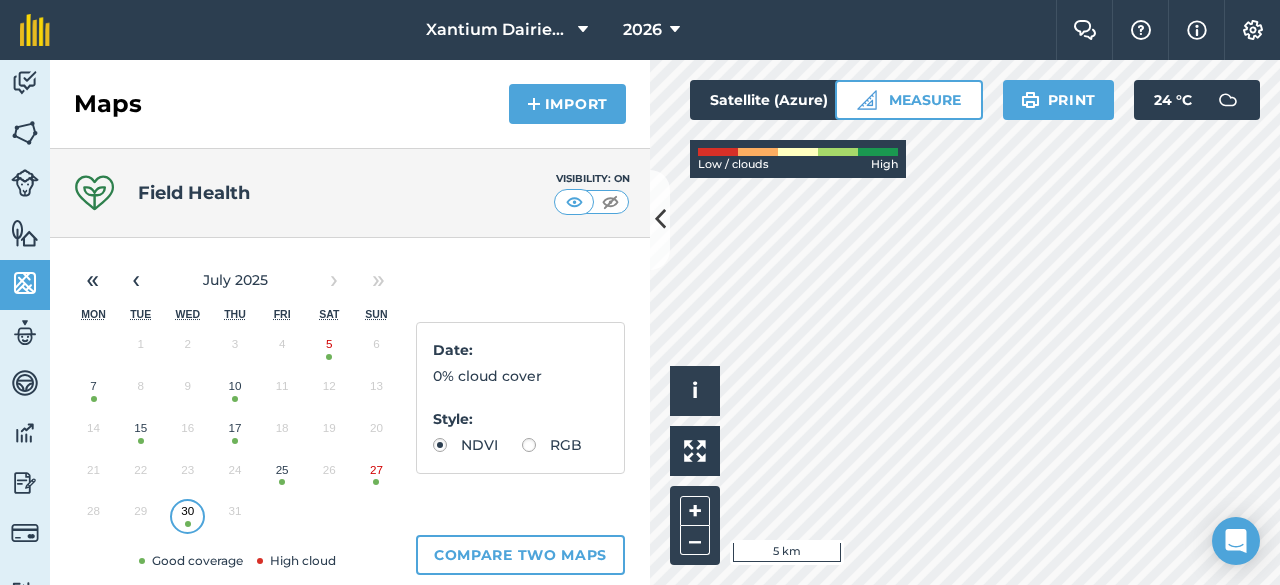 click on "RGB" at bounding box center (552, 445) 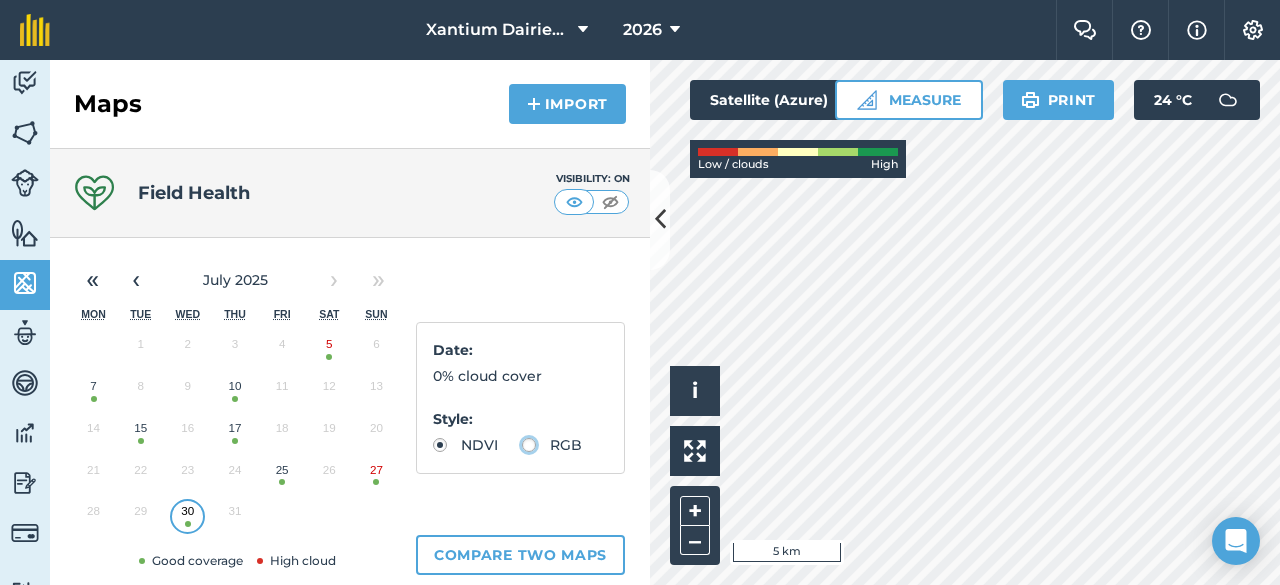 click on "RGB" at bounding box center [-9943, 444] 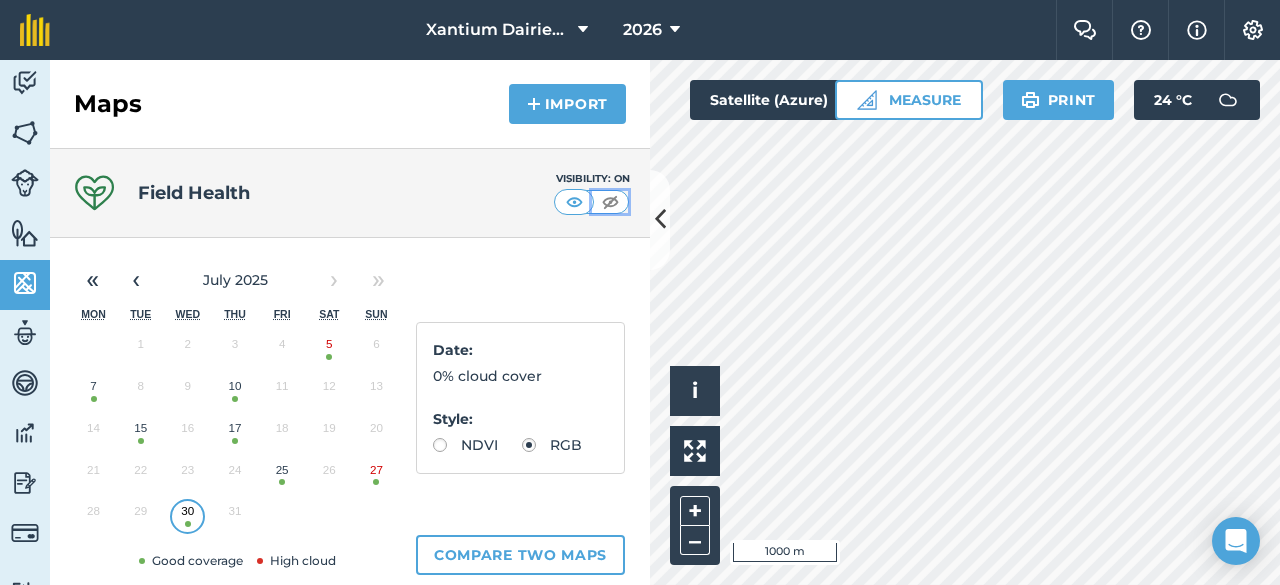 click at bounding box center [610, 202] 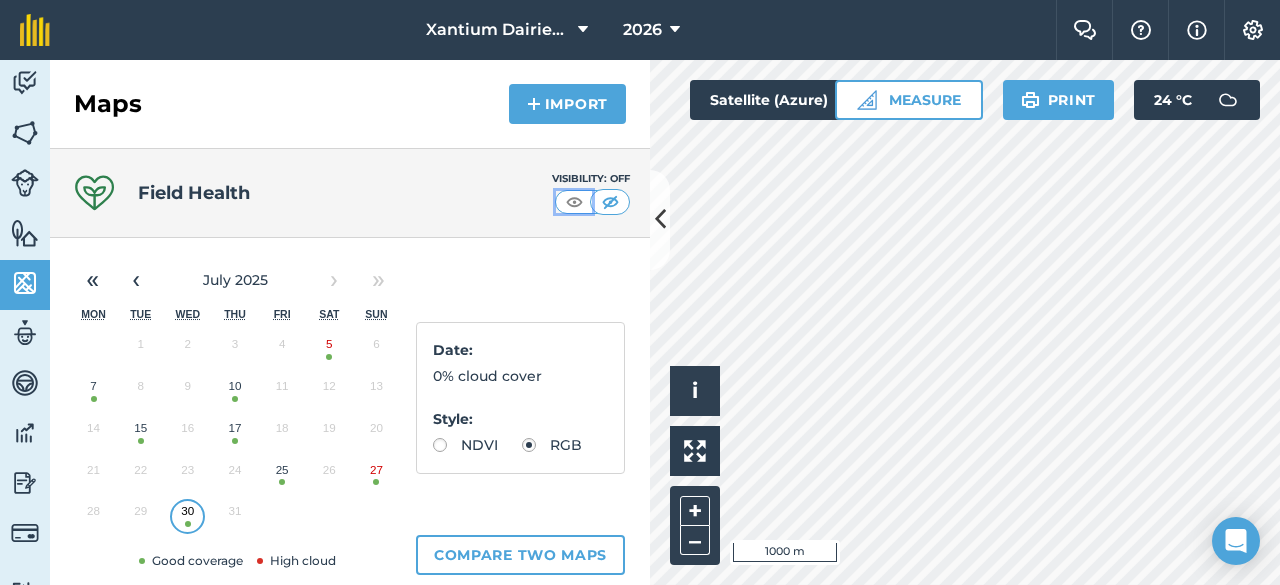 click at bounding box center [574, 202] 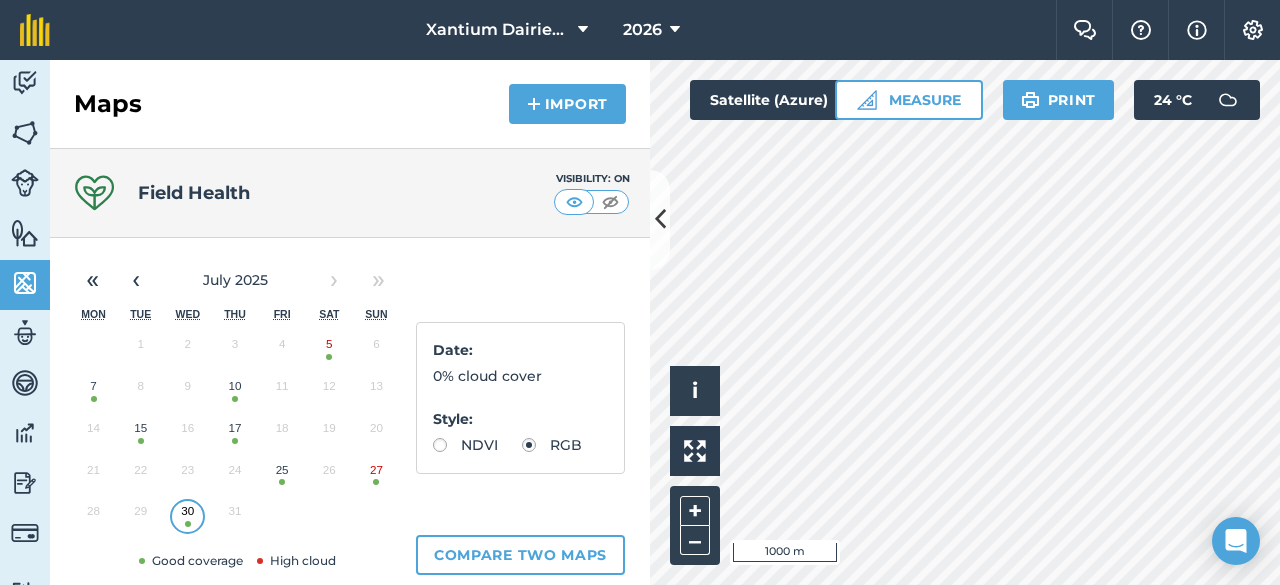 click on "25" at bounding box center (282, 475) 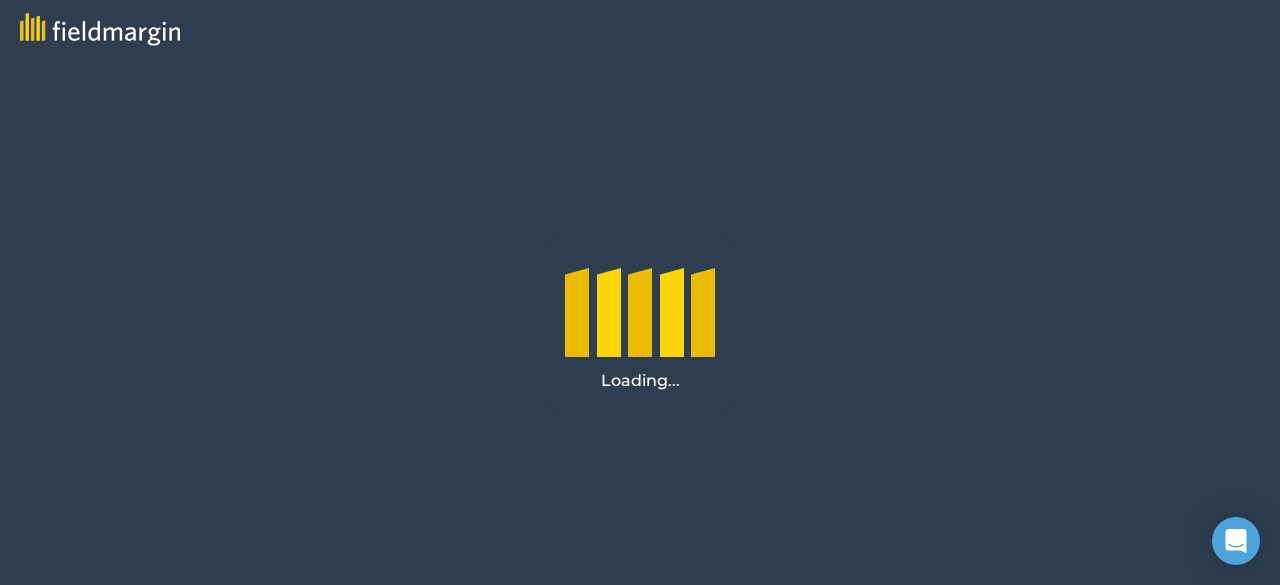 scroll, scrollTop: 0, scrollLeft: 0, axis: both 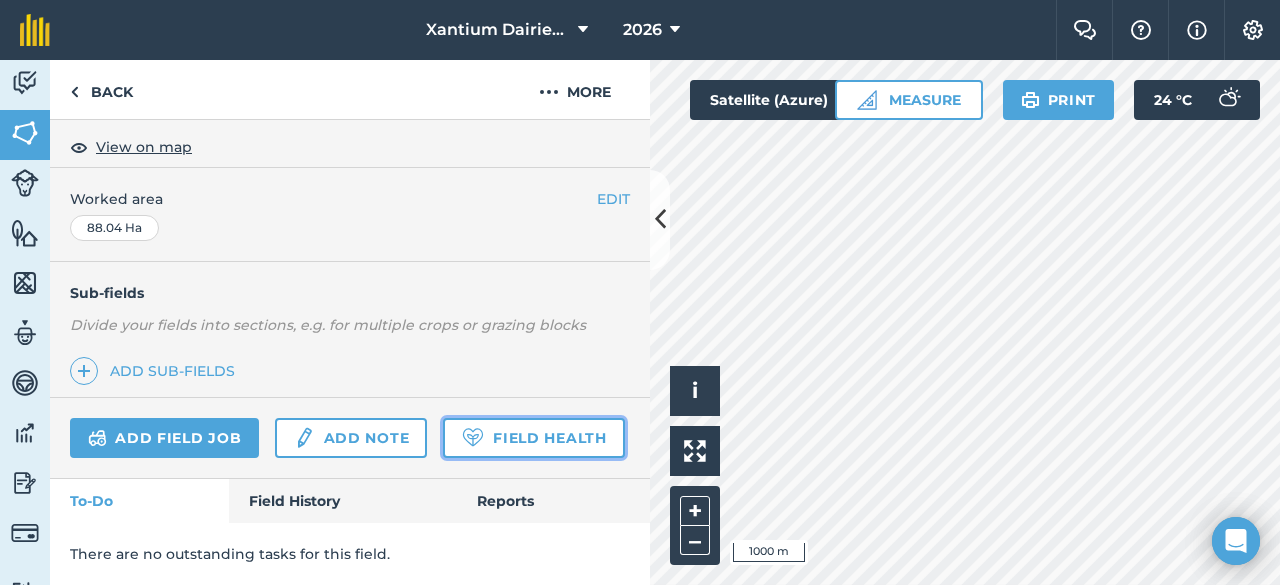 click on "Field Health" at bounding box center [533, 438] 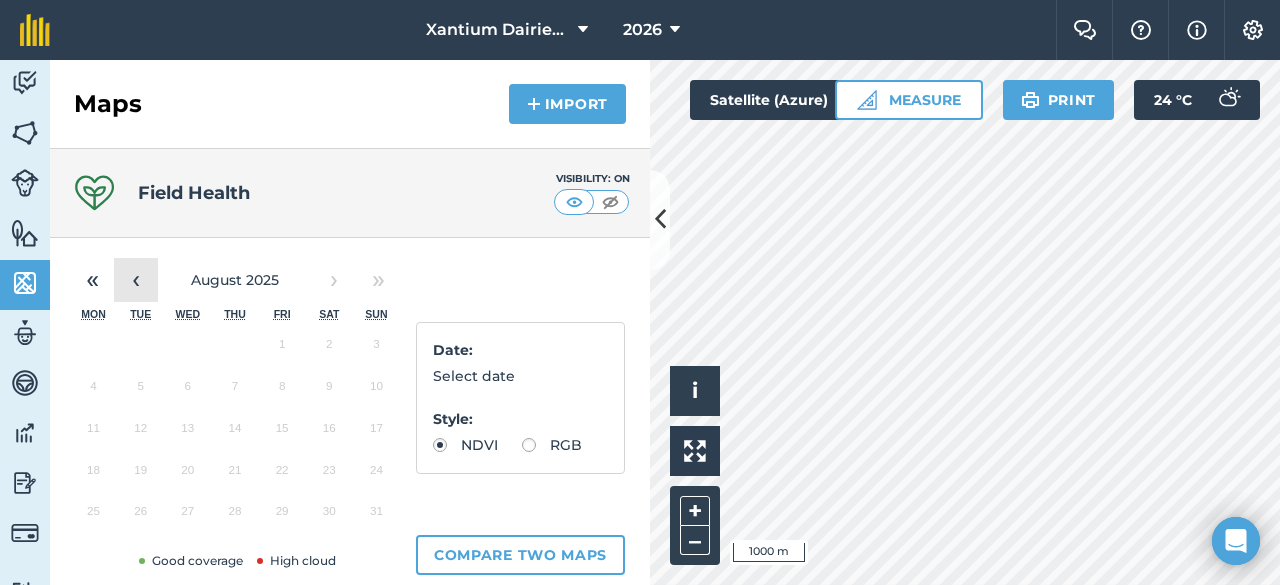 click on "‹" at bounding box center [136, 280] 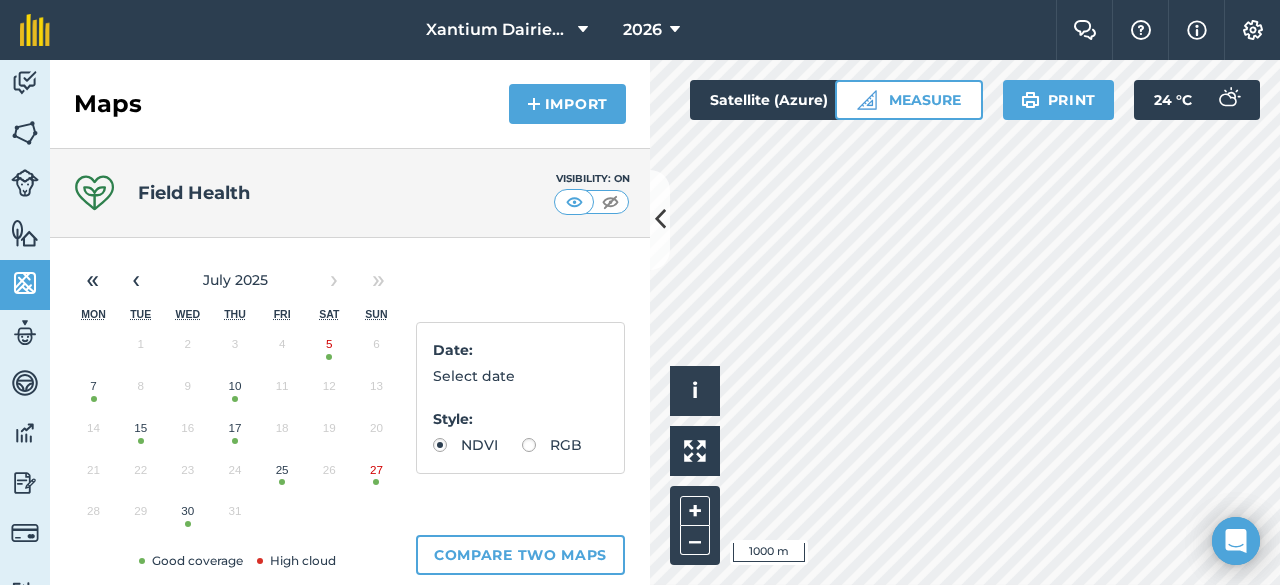 click on "30" at bounding box center (187, 516) 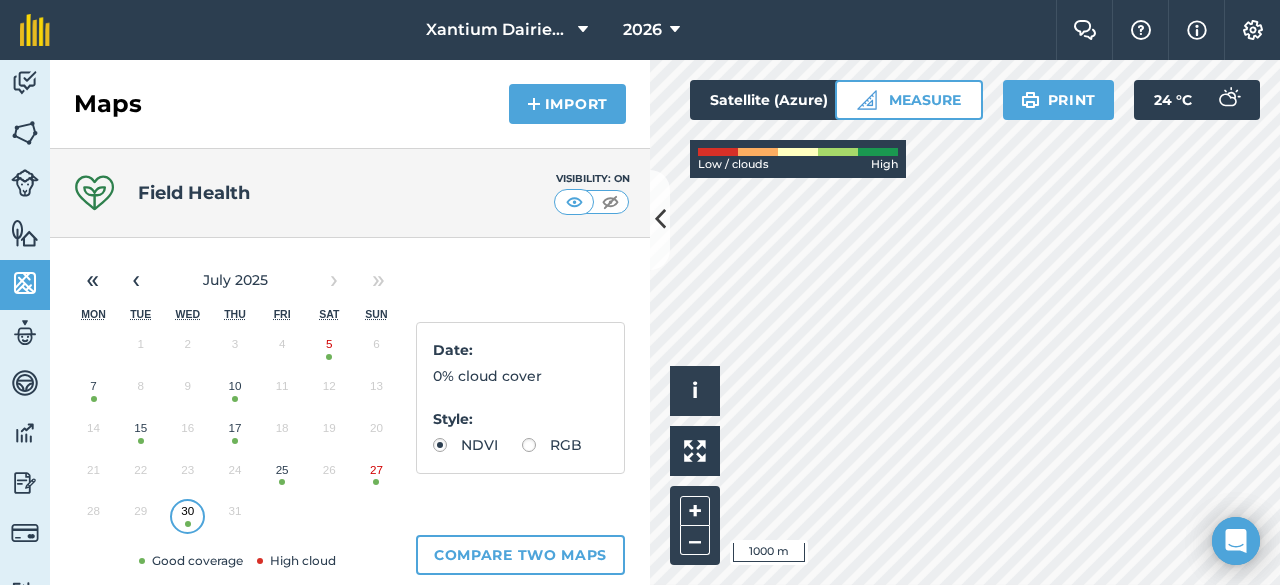 click on "Date : 0% cloud cover Style :   NDVI   RGB" at bounding box center [520, 398] 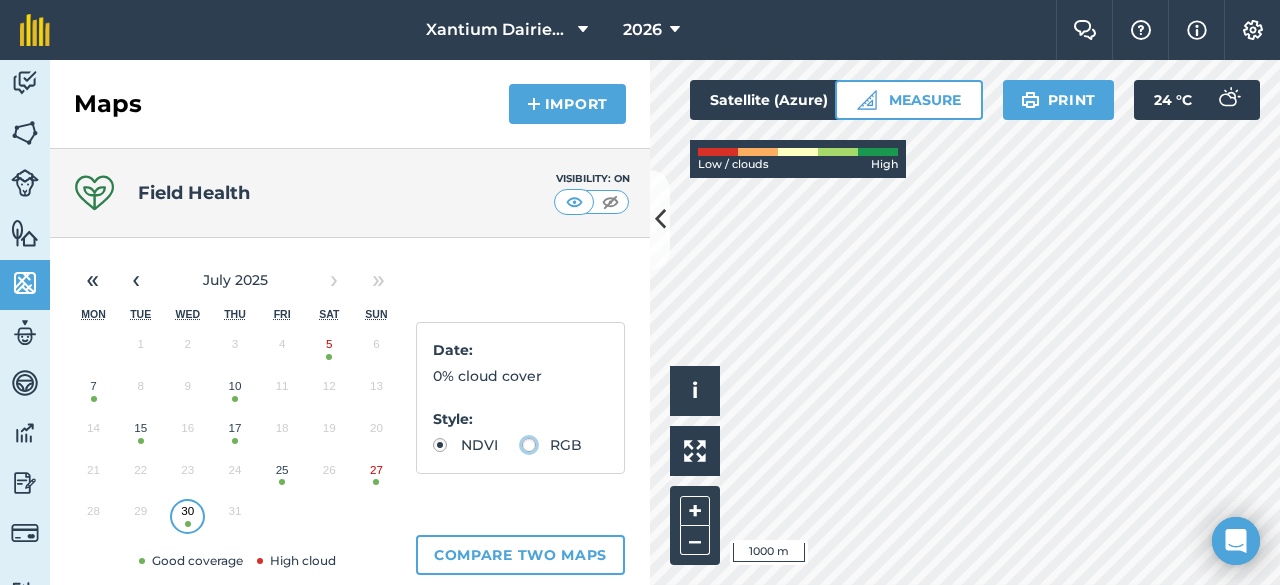 click on "RGB" at bounding box center (-9943, 444) 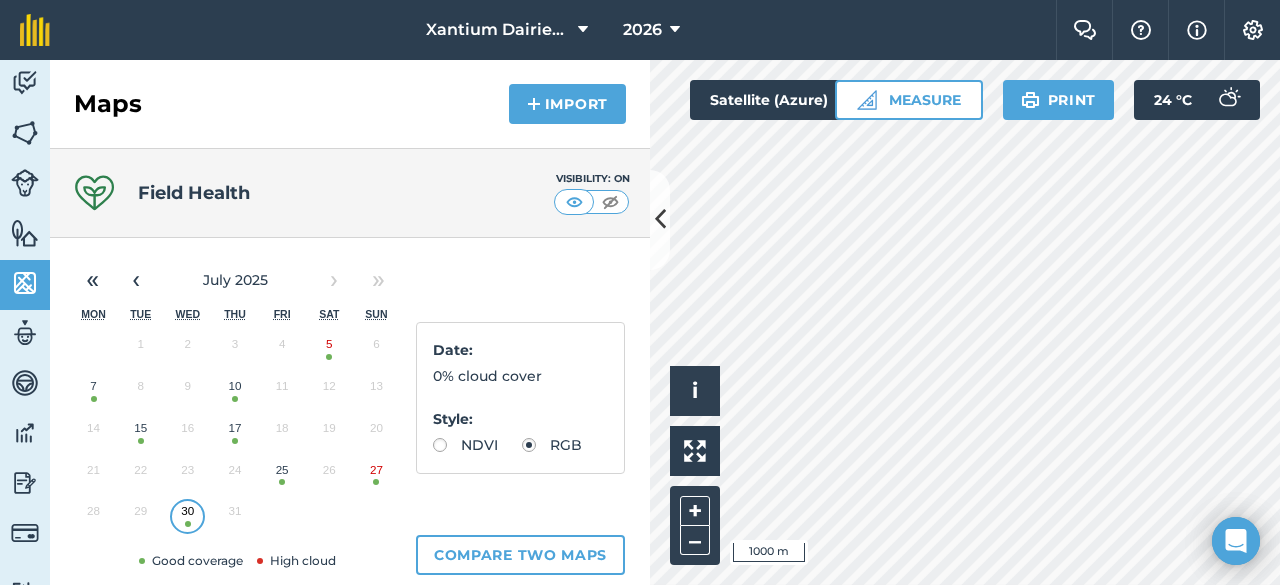 click on "30" at bounding box center (187, 516) 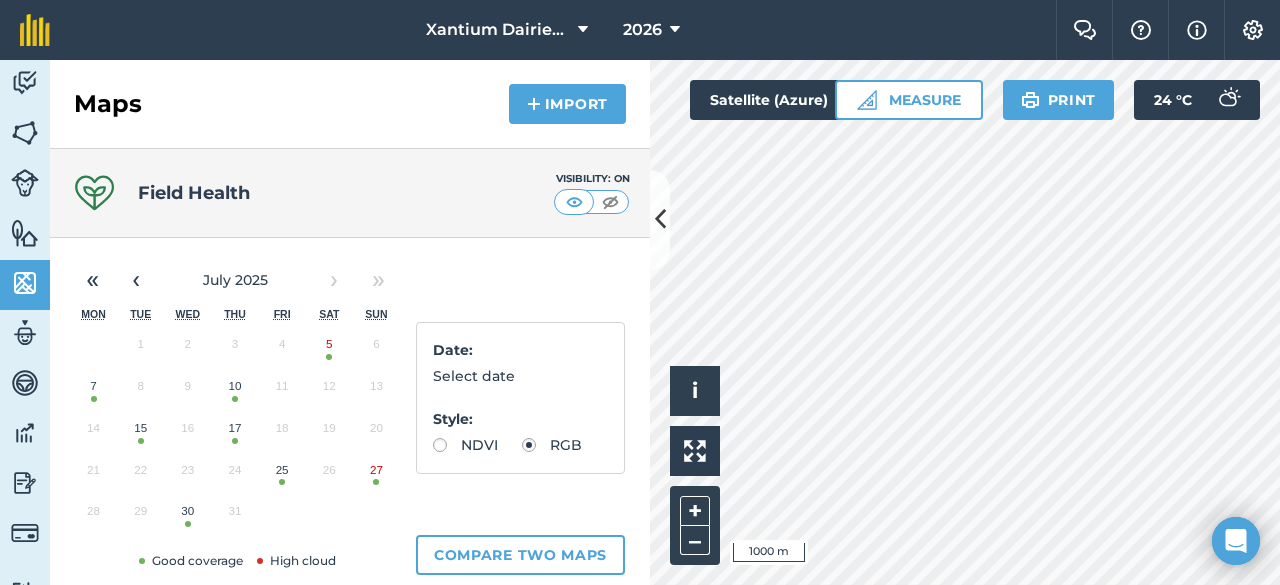 click on "30" at bounding box center [187, 516] 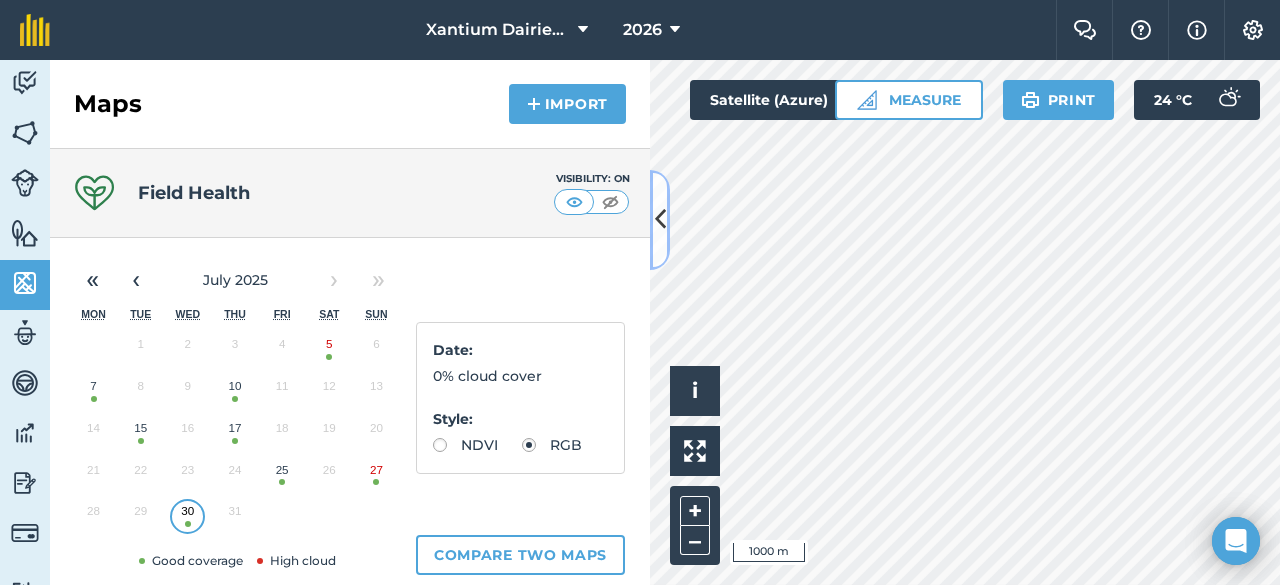 click at bounding box center (660, 220) 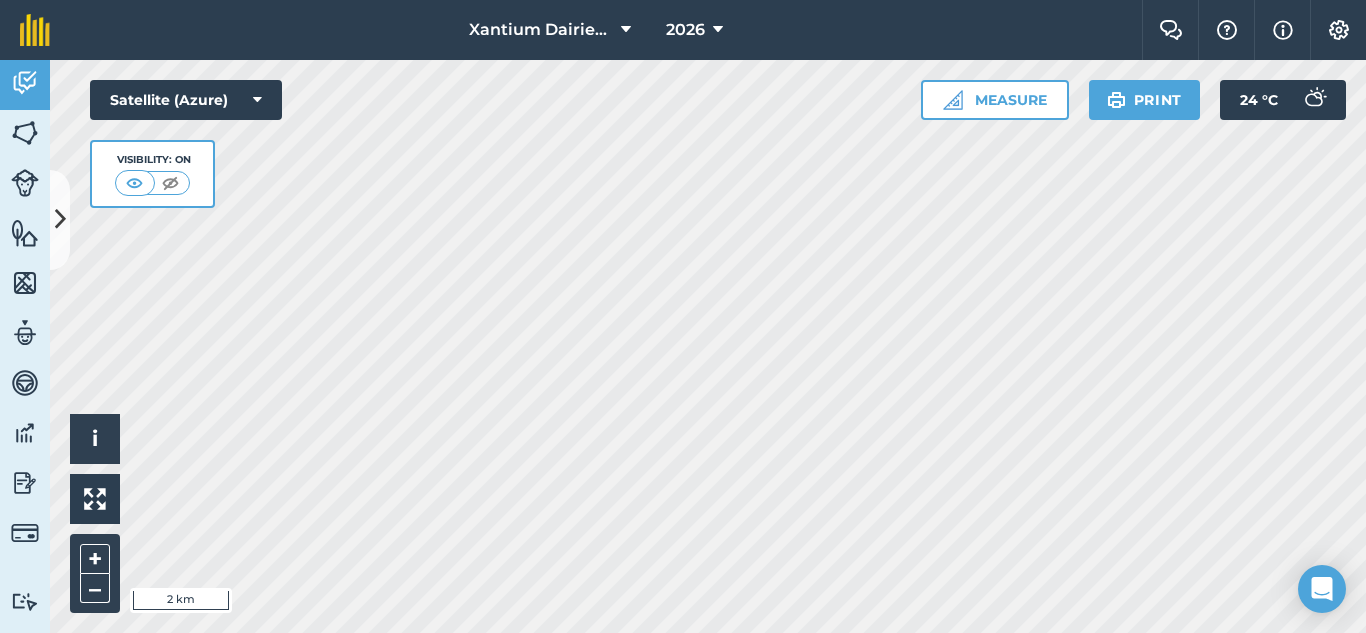 scroll, scrollTop: 0, scrollLeft: 0, axis: both 